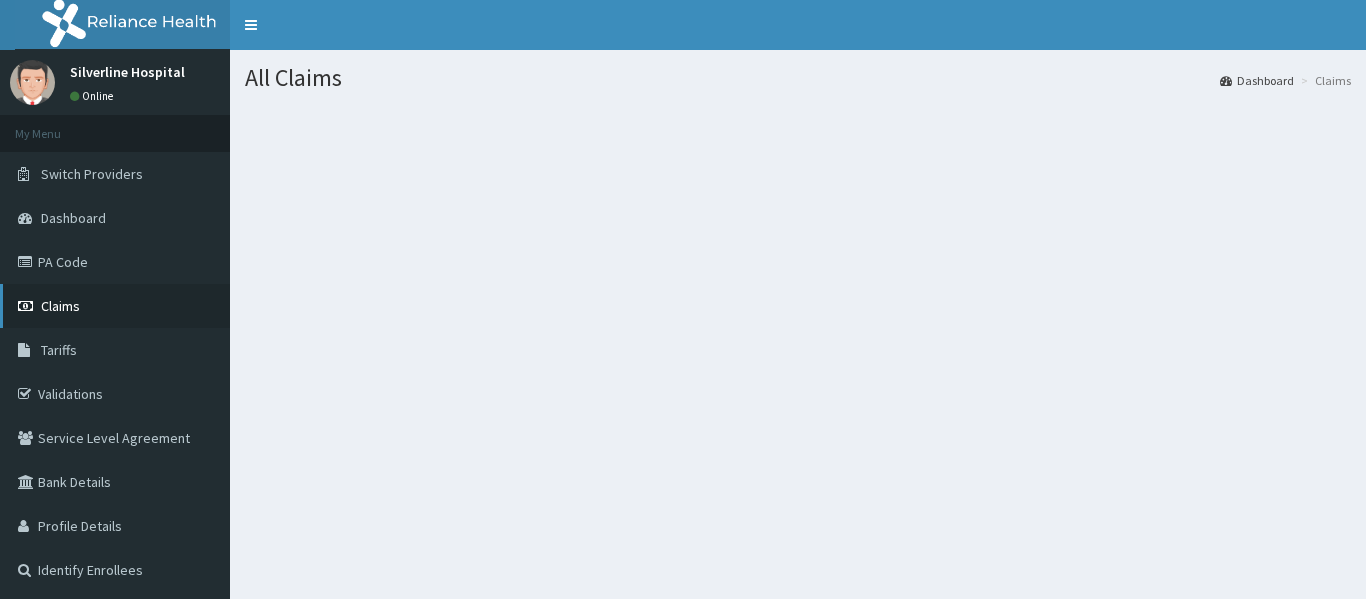 scroll, scrollTop: 0, scrollLeft: 0, axis: both 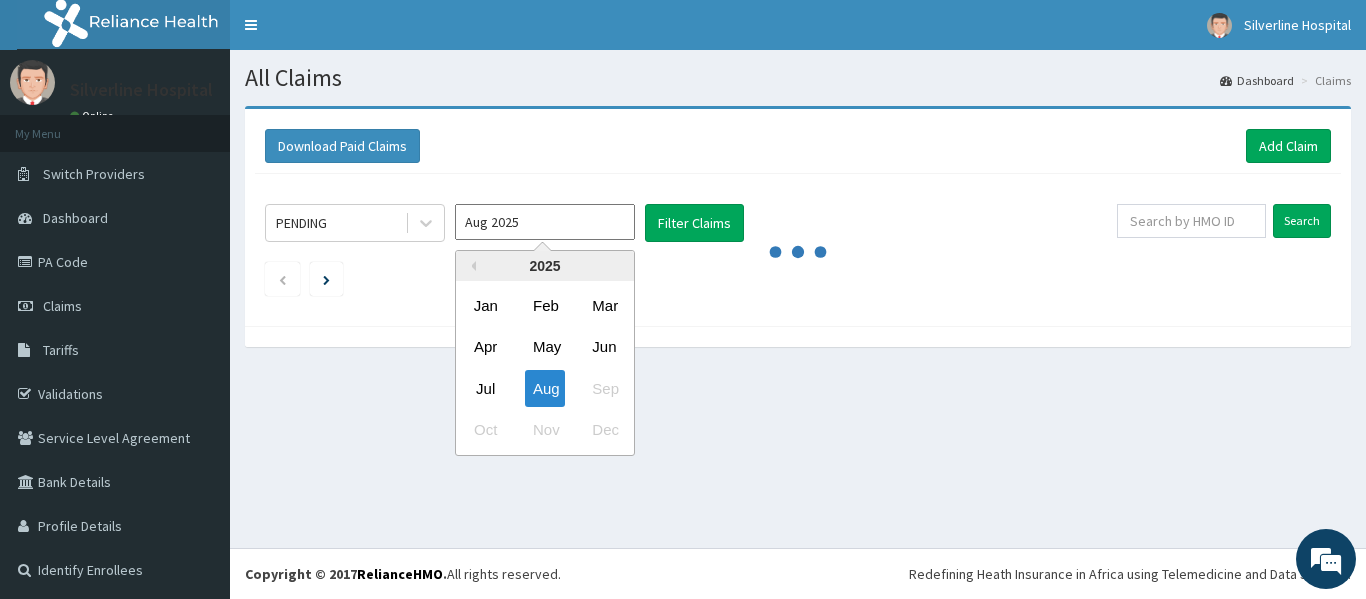 click on "Aug 2025" at bounding box center [545, 222] 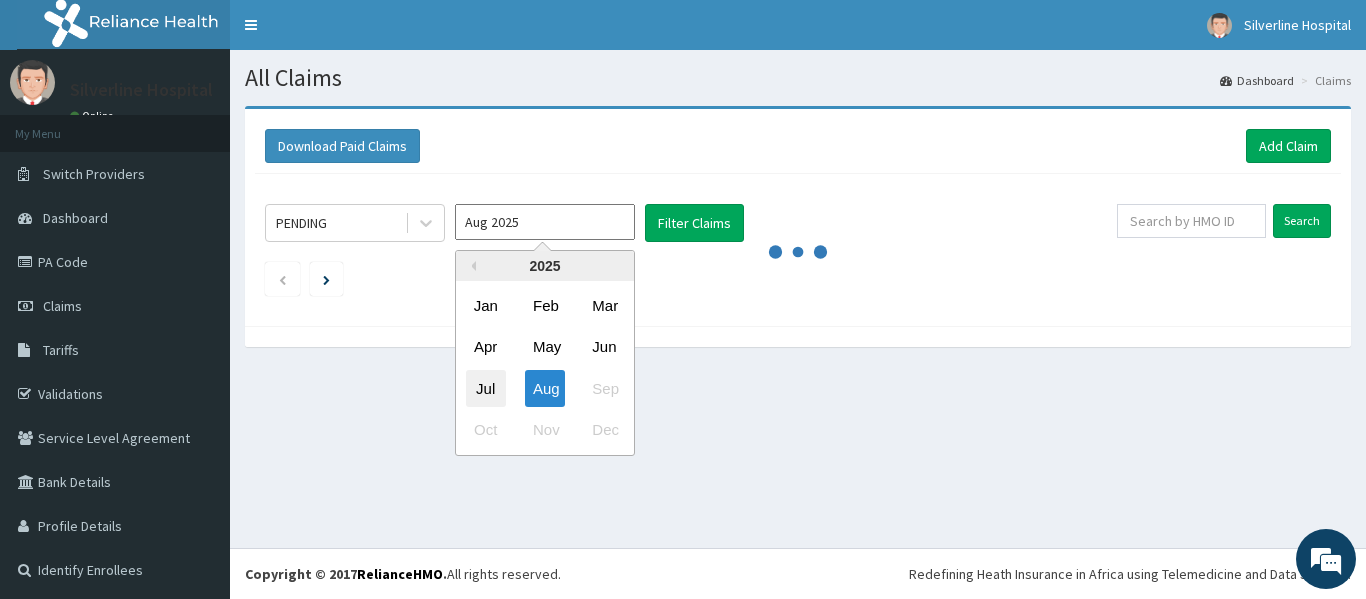 click on "Jul" at bounding box center (486, 388) 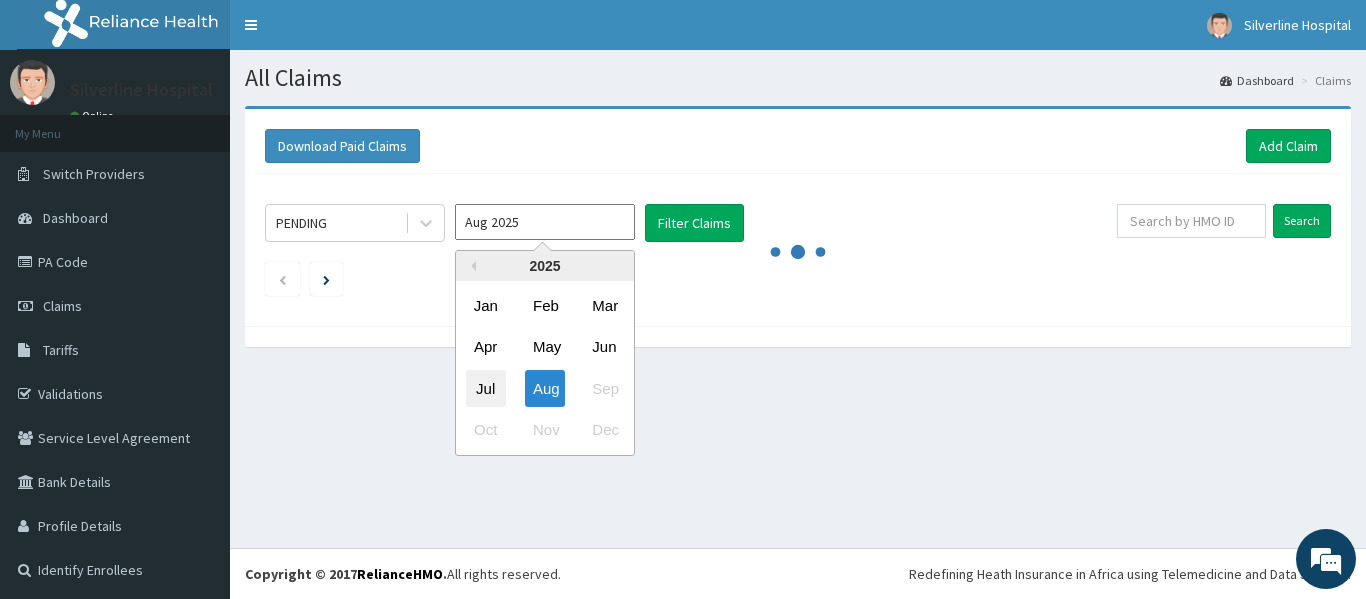 type on "Jul 2025" 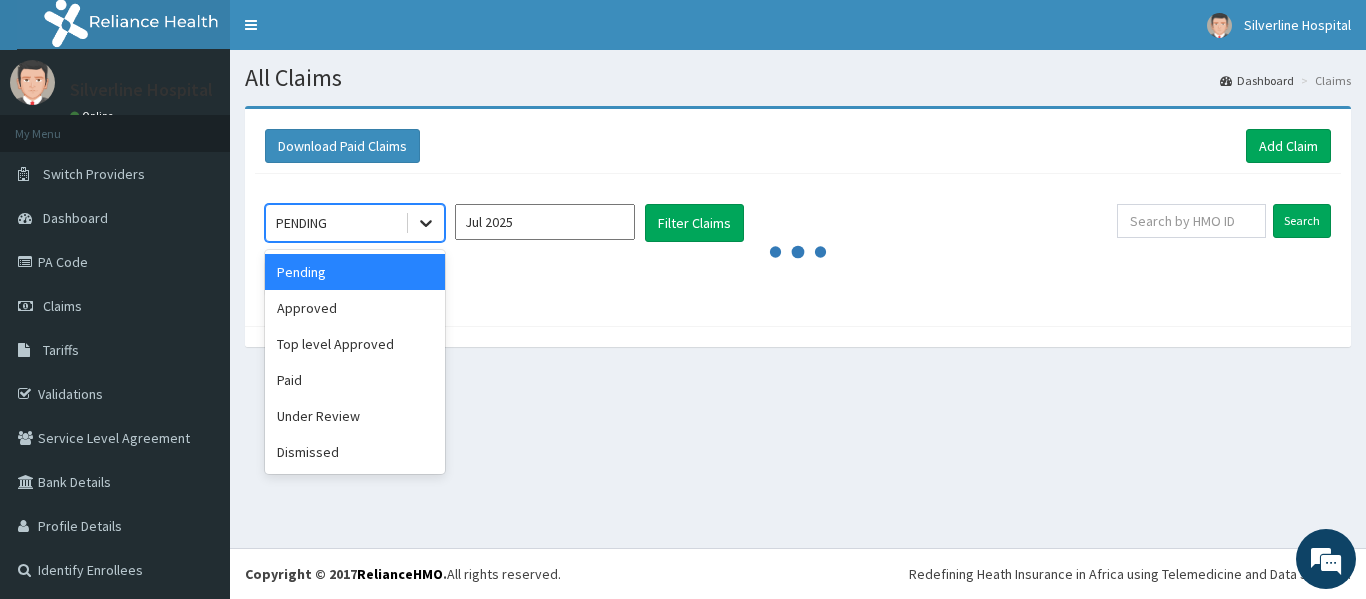 click 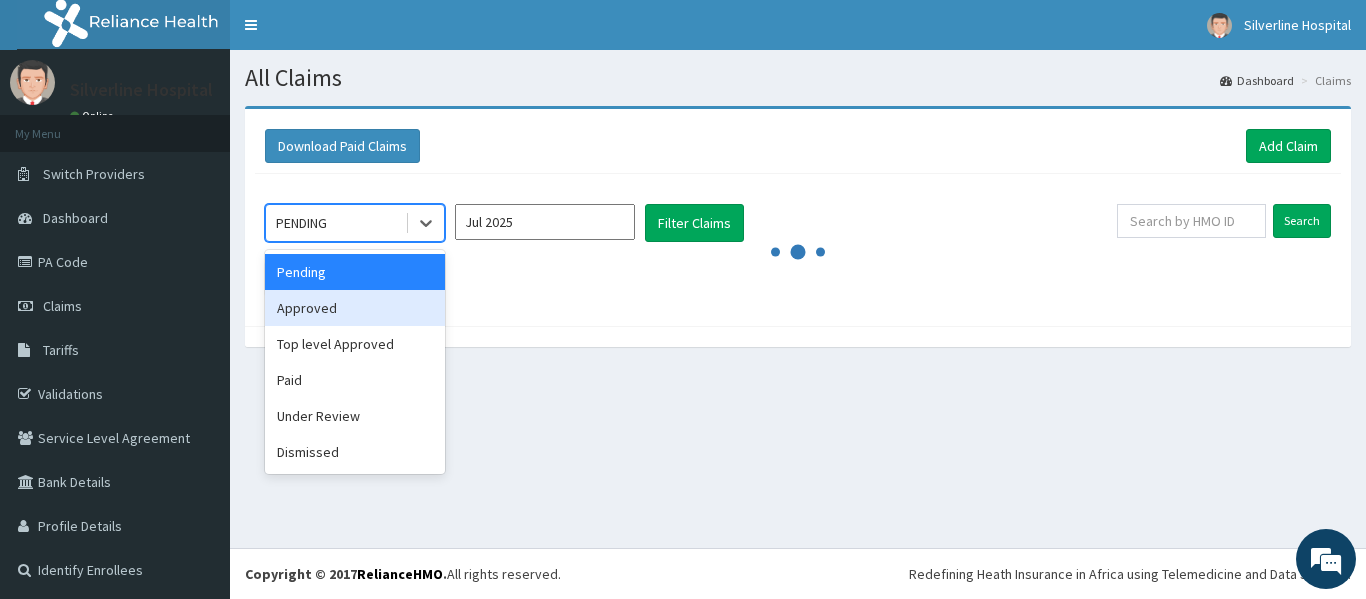 click on "Approved" at bounding box center (355, 308) 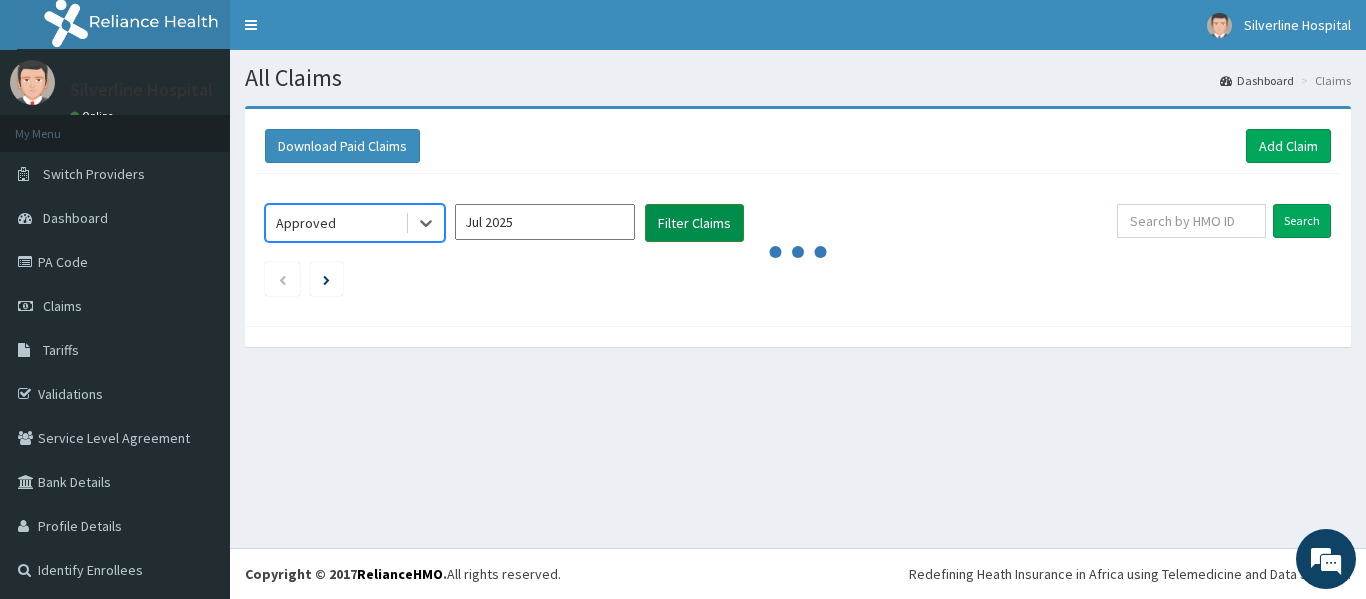 click on "Filter Claims" at bounding box center [694, 223] 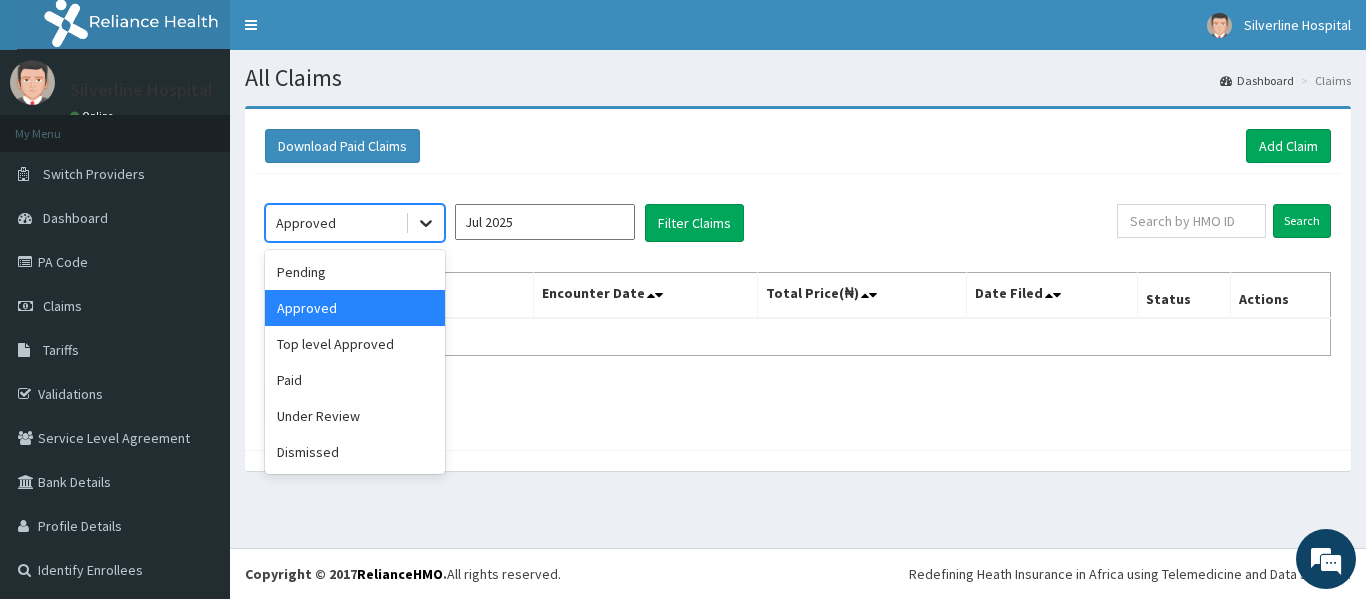 click 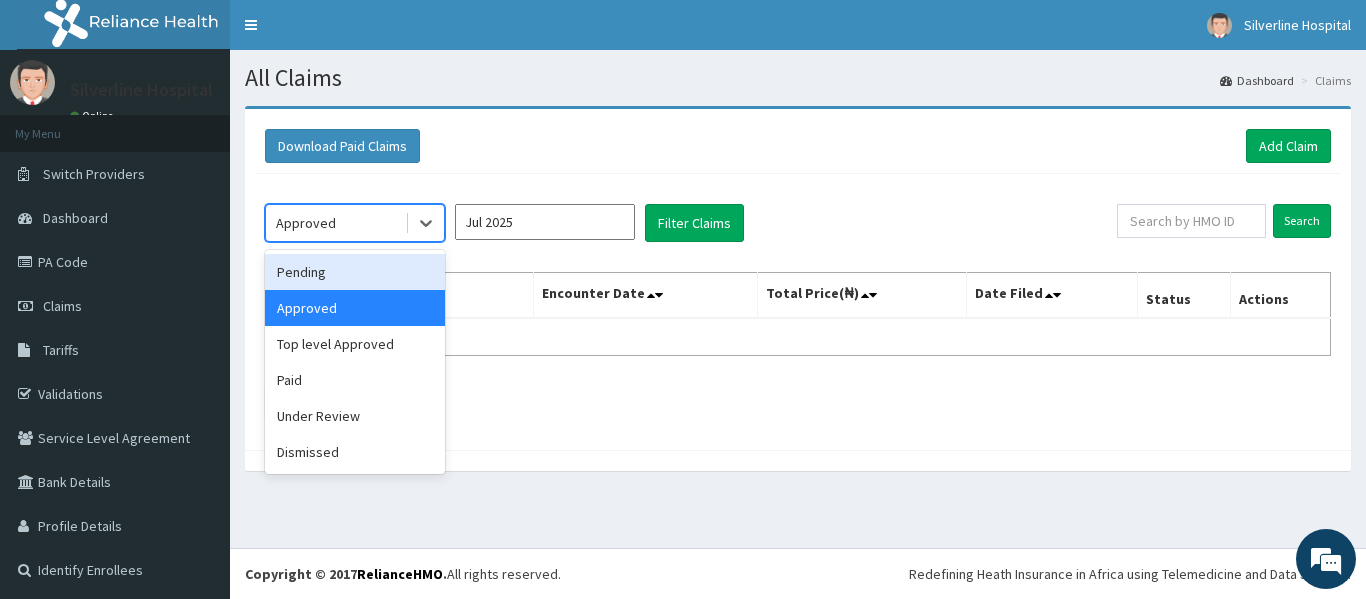 click on "Pending" at bounding box center [355, 272] 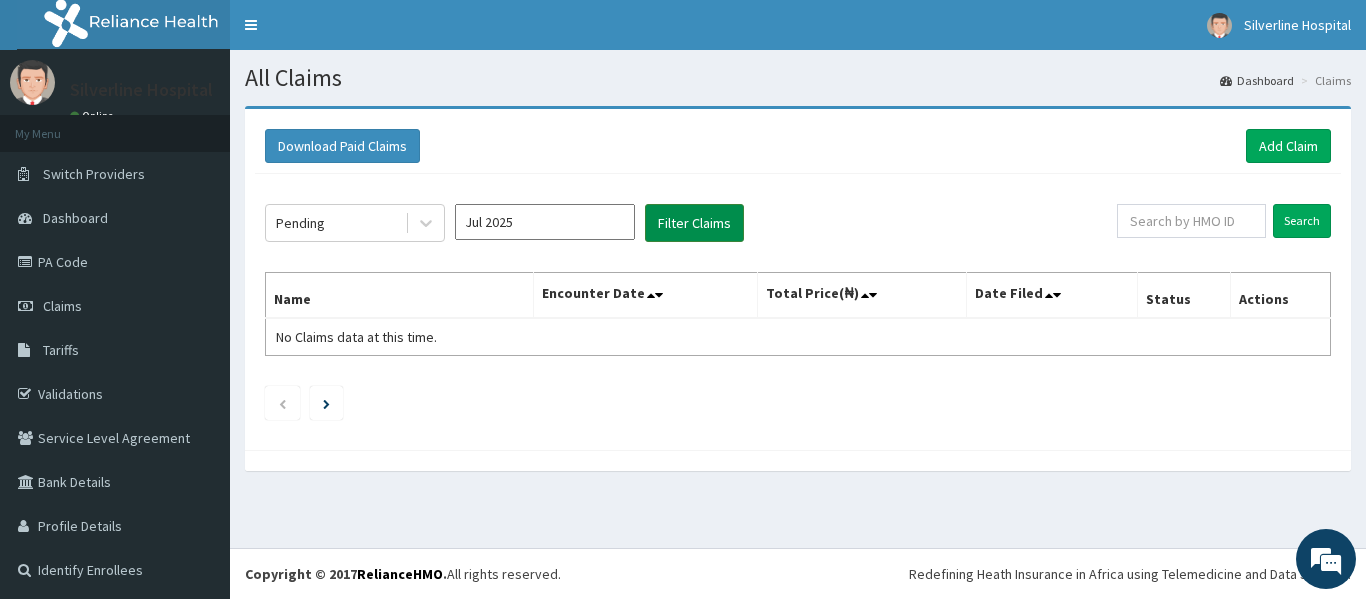 click on "Filter Claims" at bounding box center [694, 223] 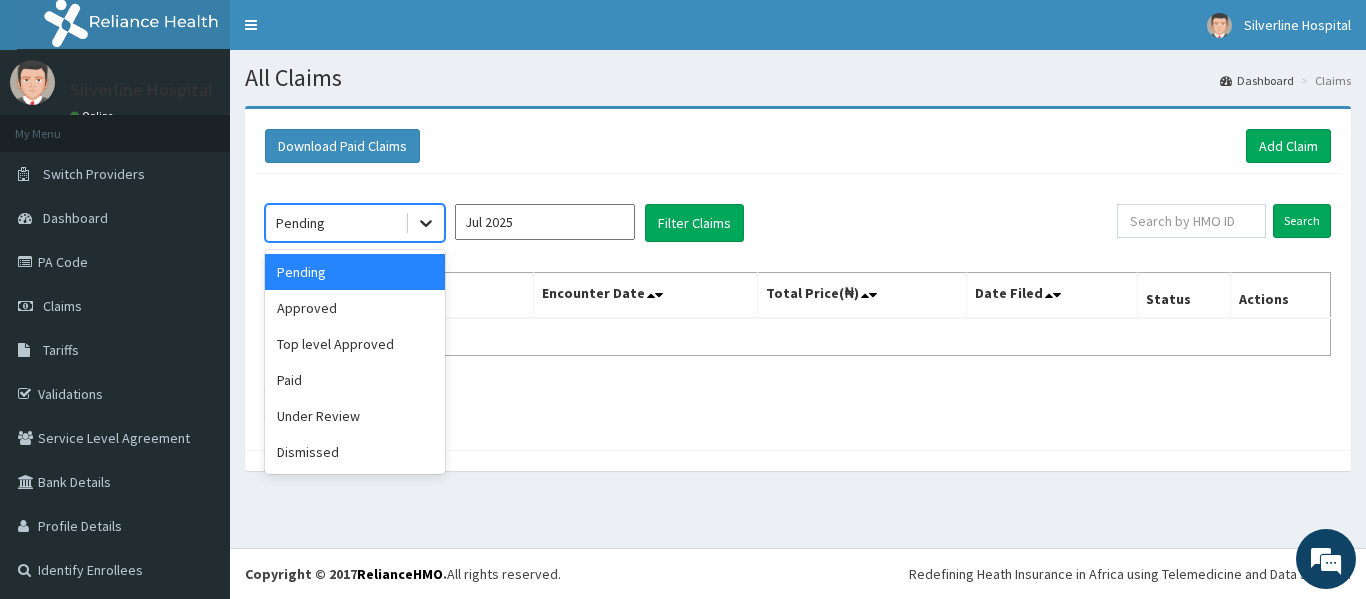 click 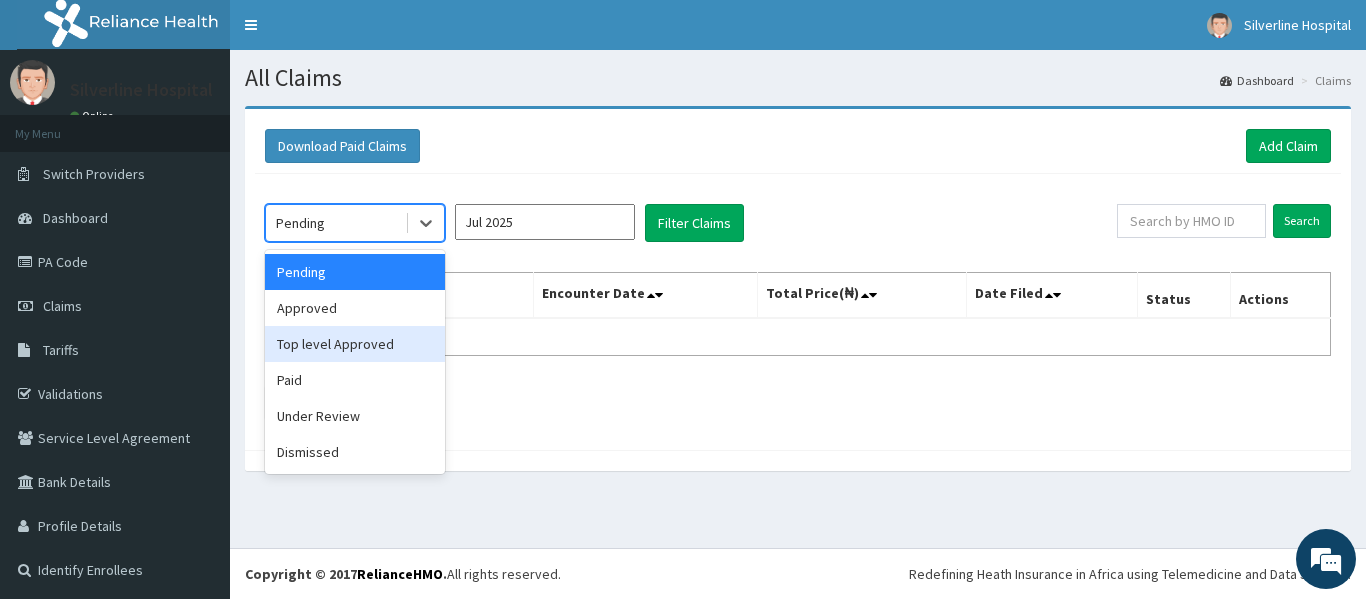 click on "Top level Approved" at bounding box center (355, 344) 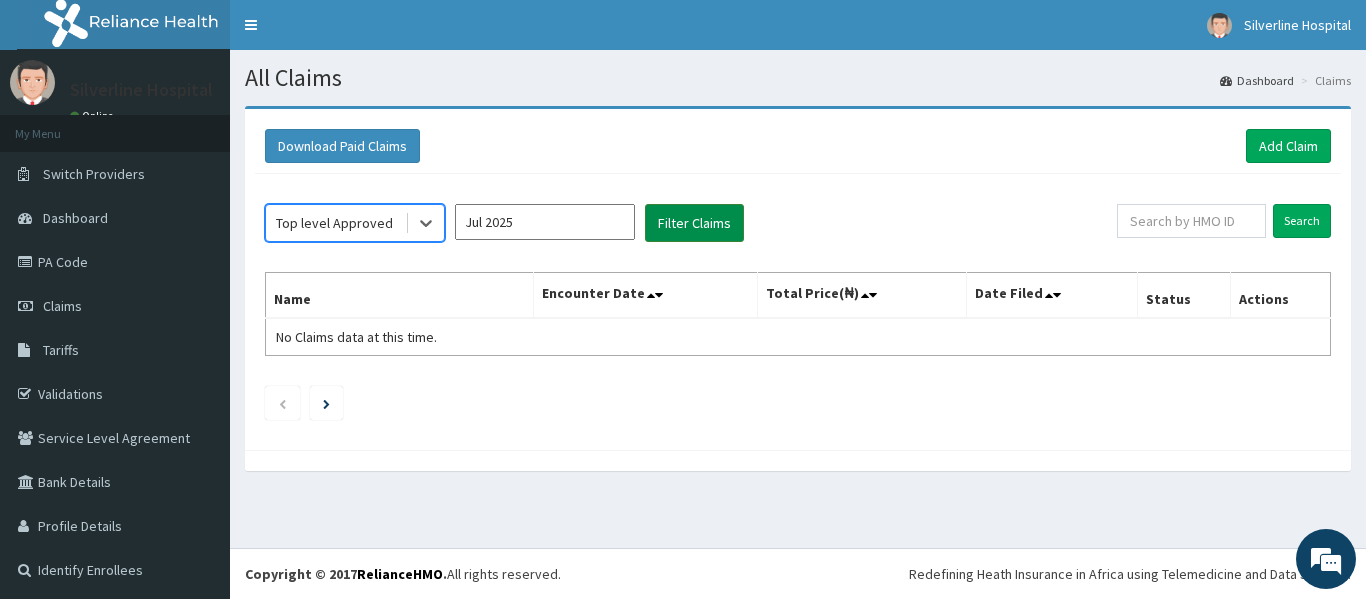click on "Filter Claims" at bounding box center [694, 223] 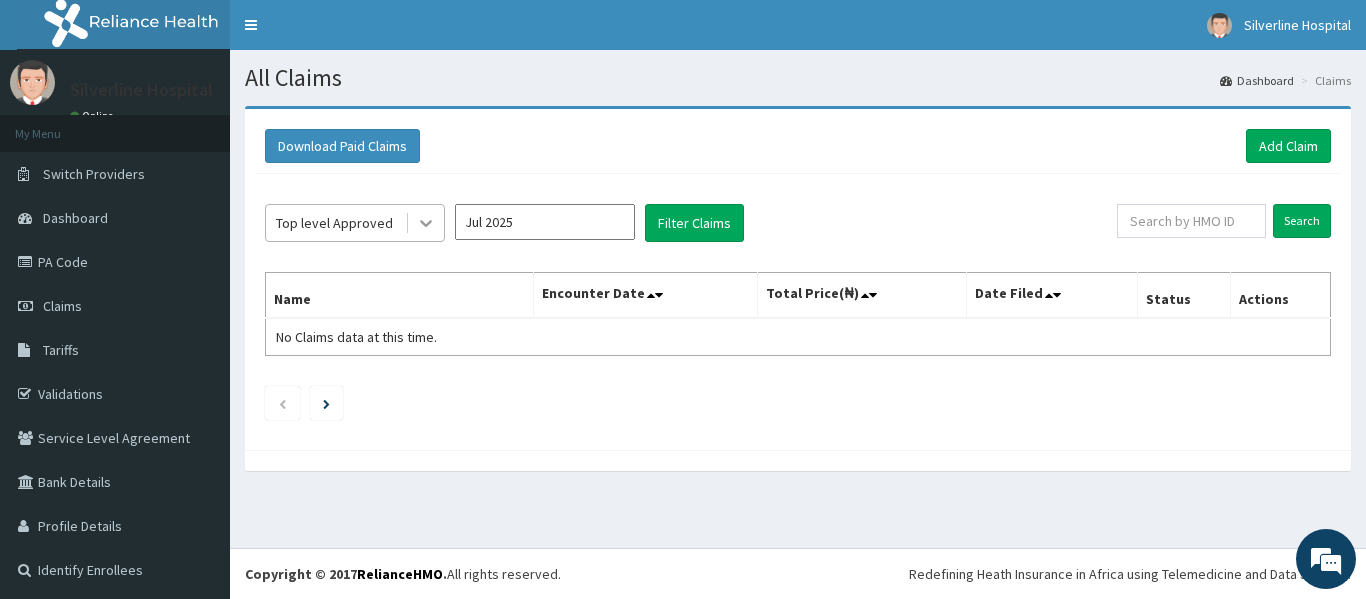 click 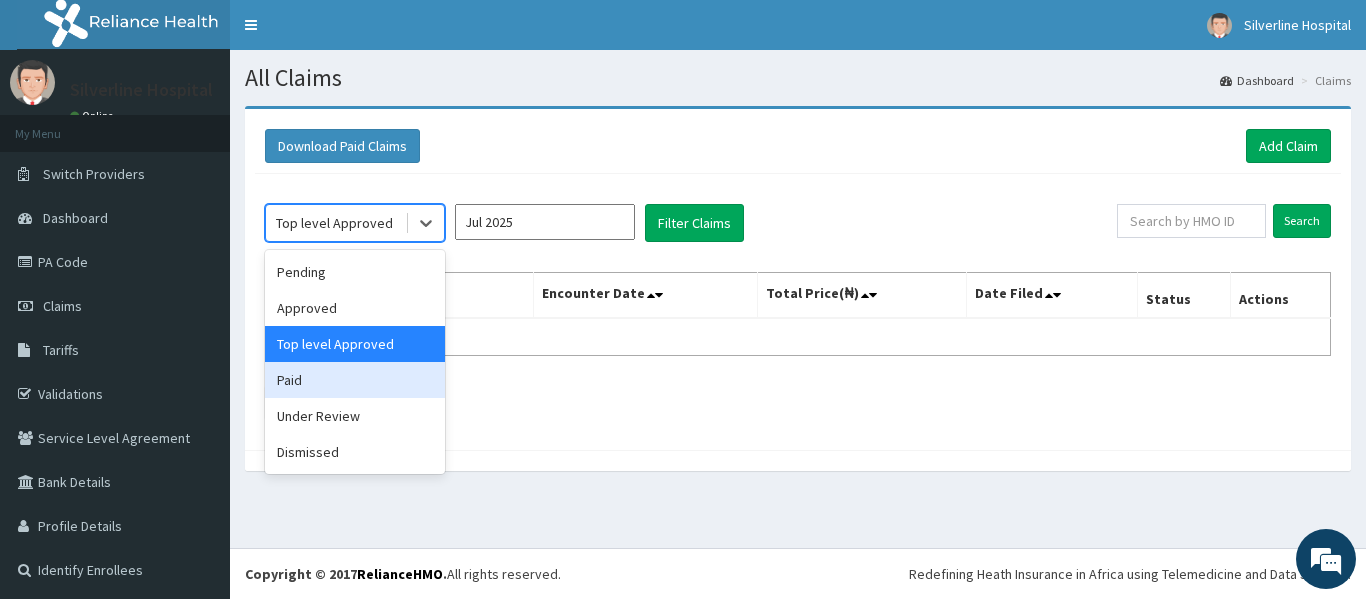 click on "Paid" at bounding box center [355, 380] 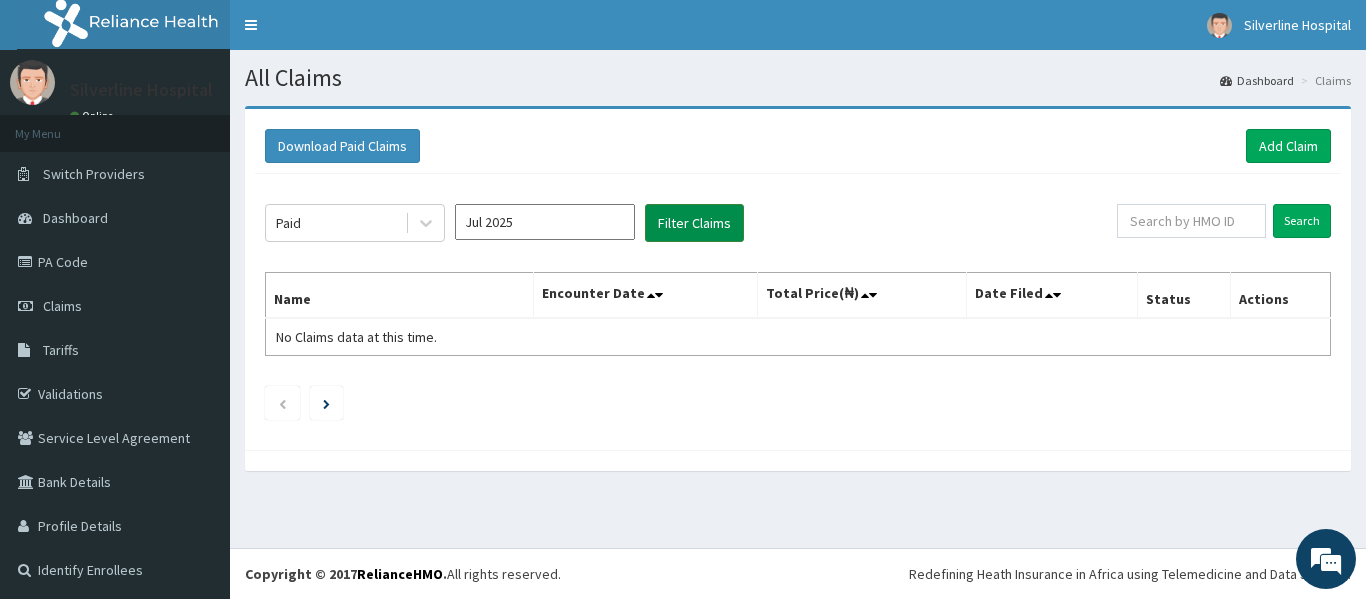 click on "Filter Claims" at bounding box center [694, 223] 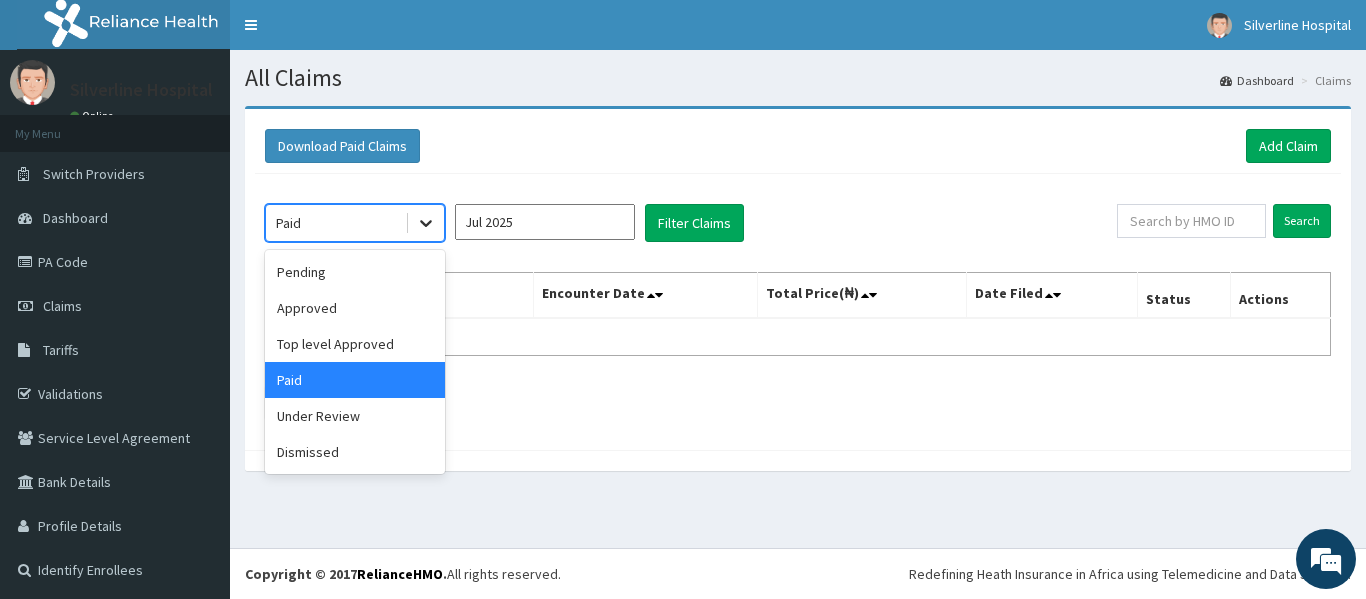 click at bounding box center (426, 223) 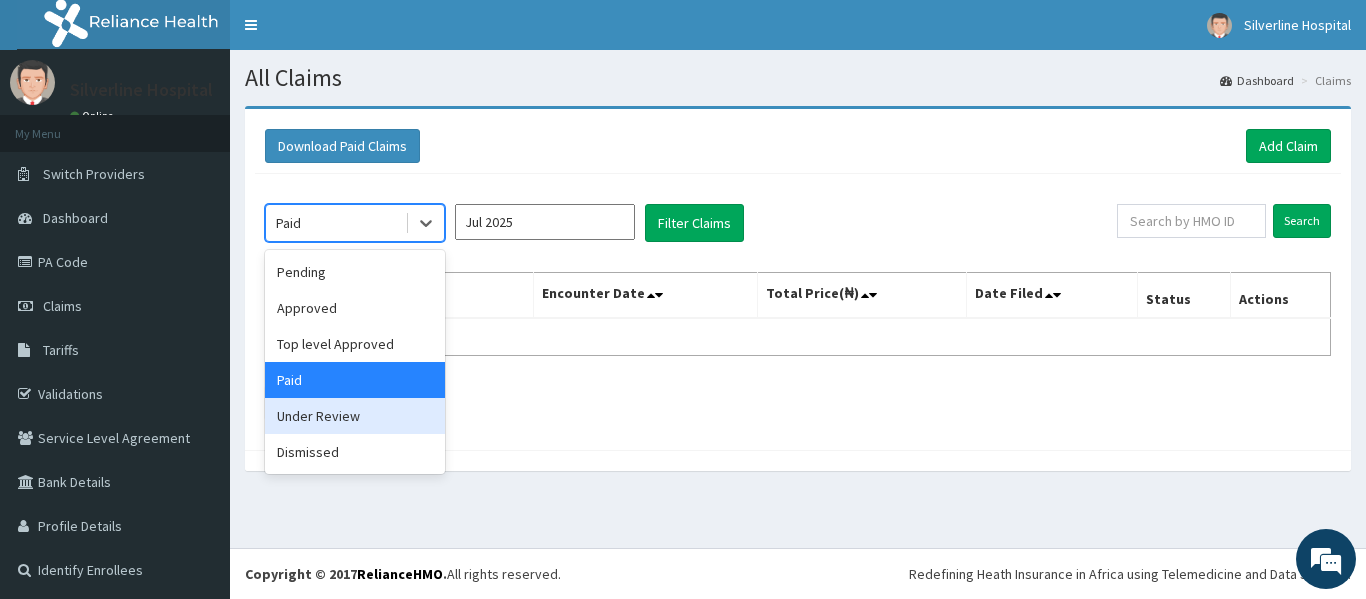 click on "Under Review" at bounding box center [355, 416] 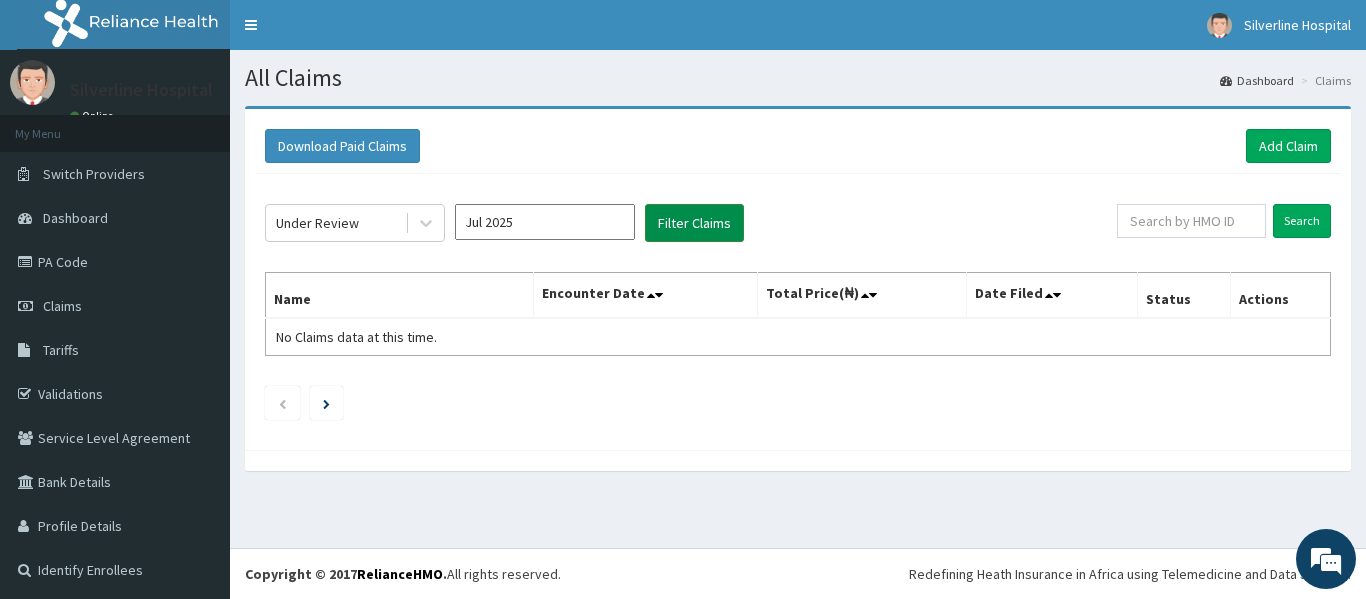 click on "Filter Claims" at bounding box center [694, 223] 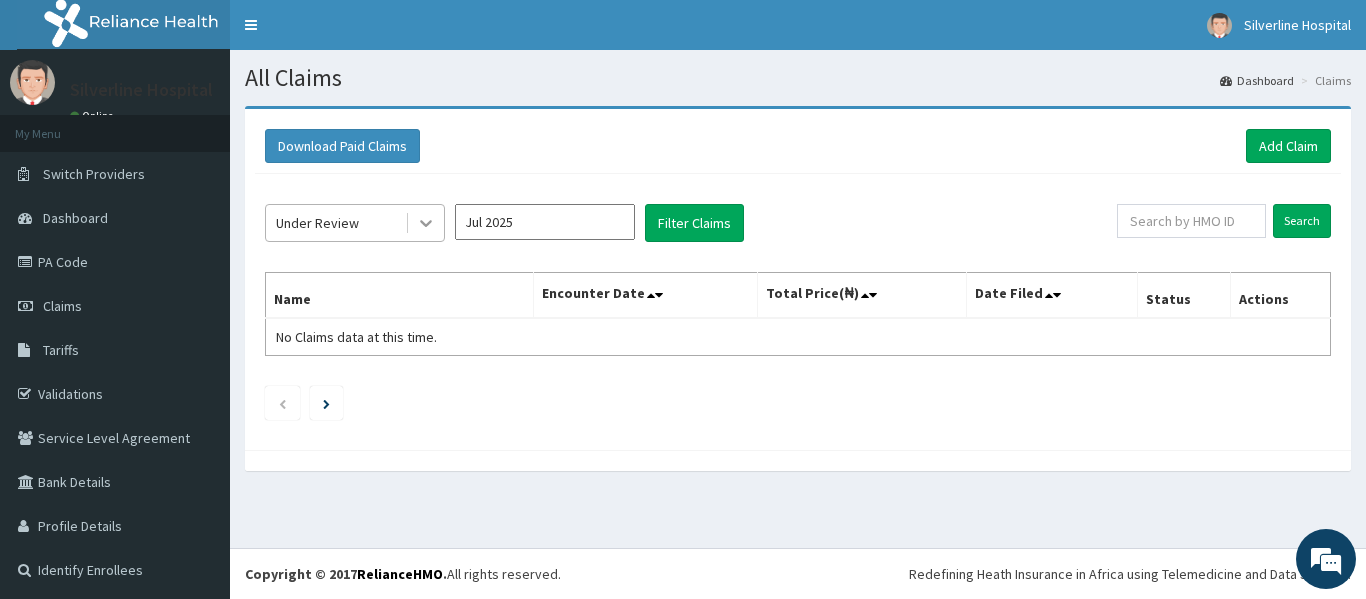 click 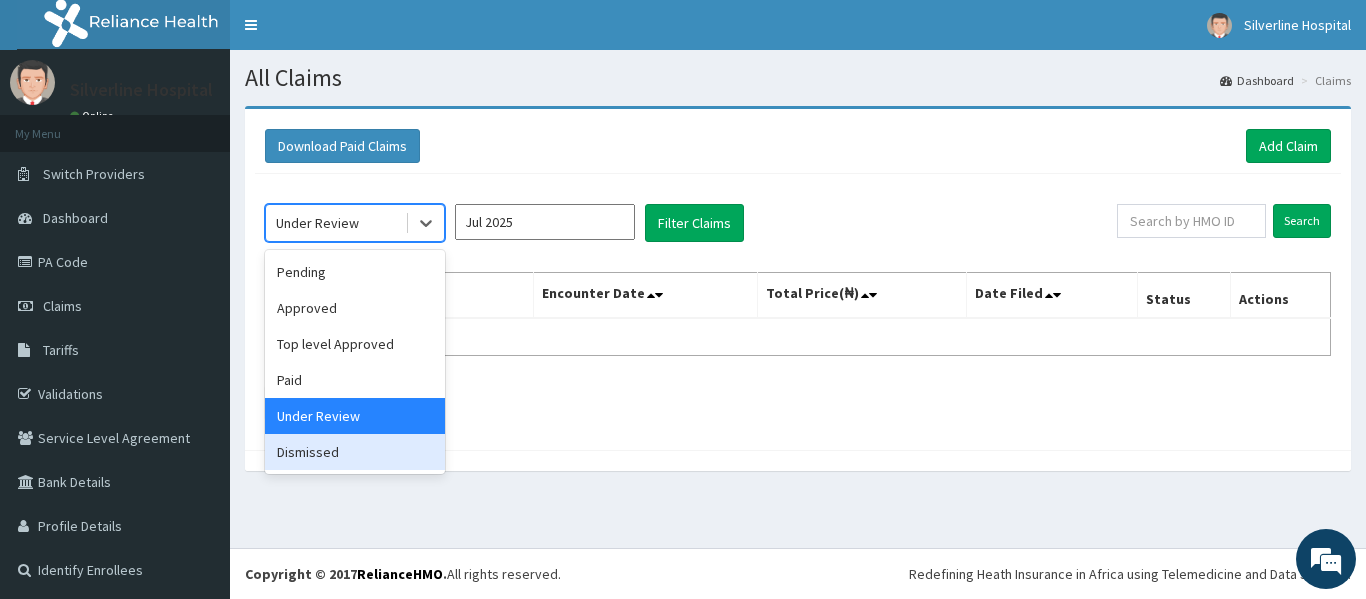 click on "Dismissed" at bounding box center [355, 452] 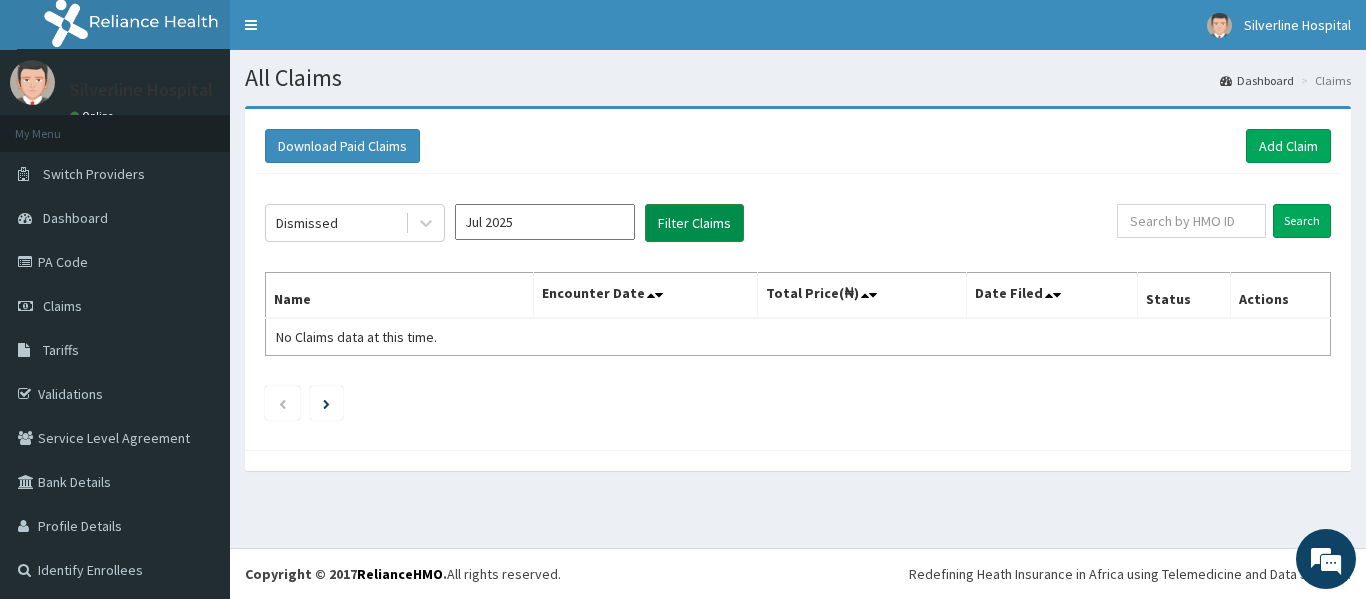 click on "Filter Claims" at bounding box center [694, 223] 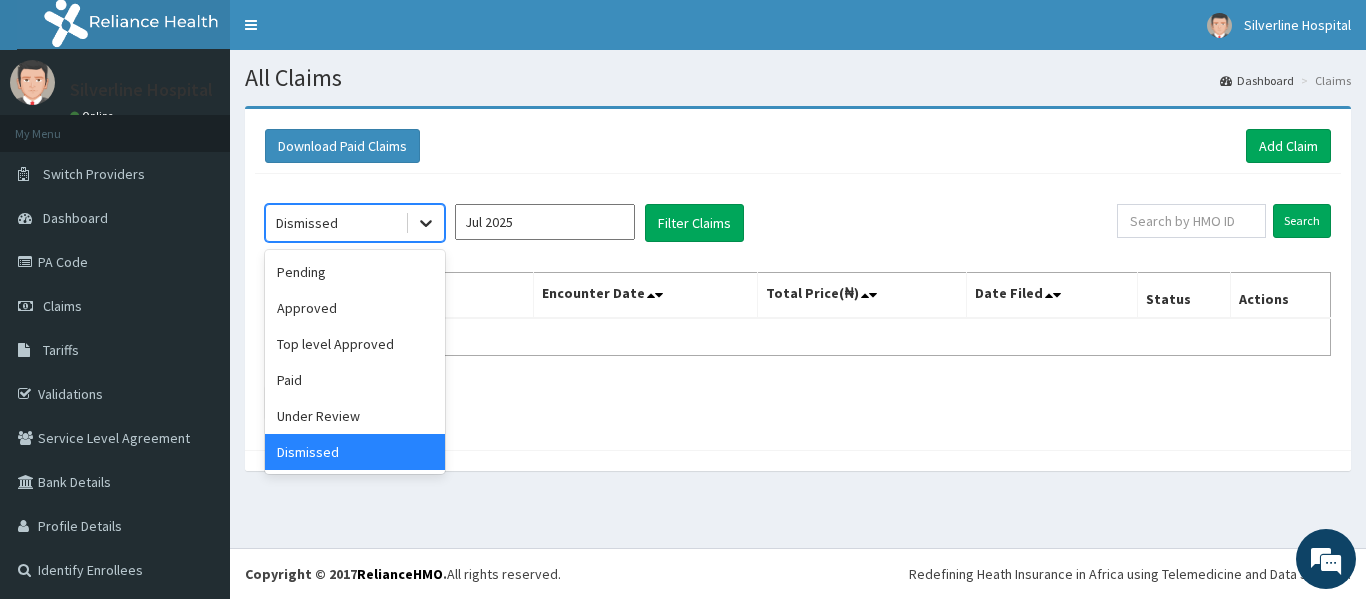 click 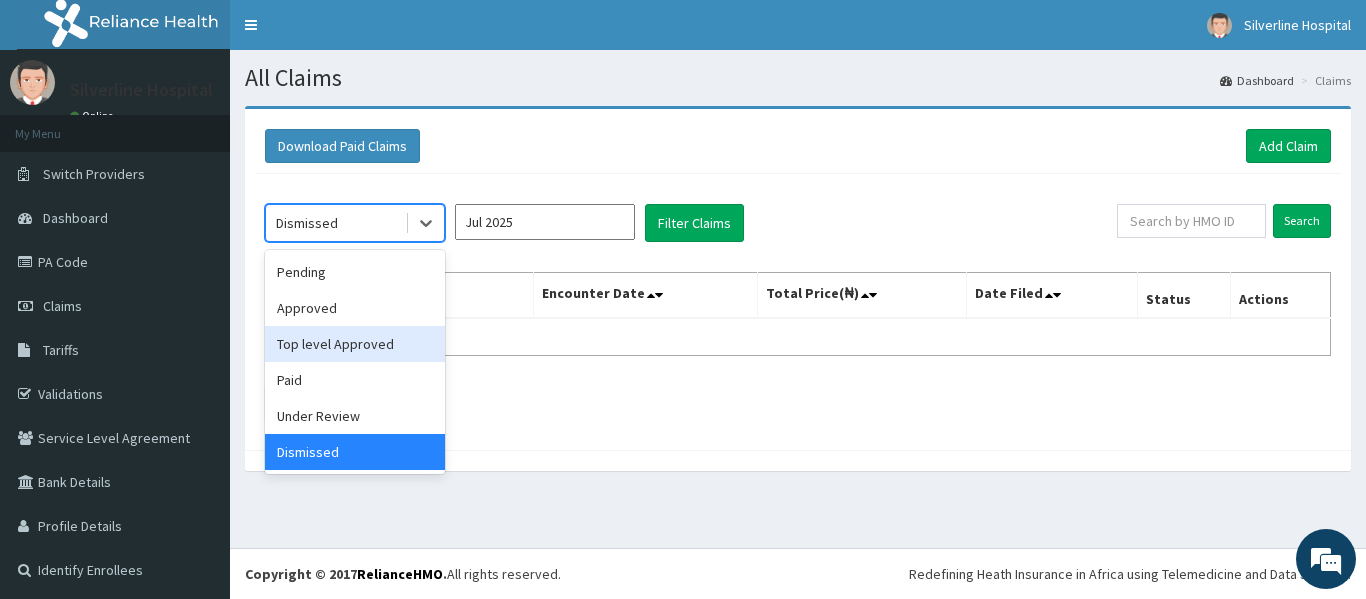click on "Top level Approved" at bounding box center [355, 344] 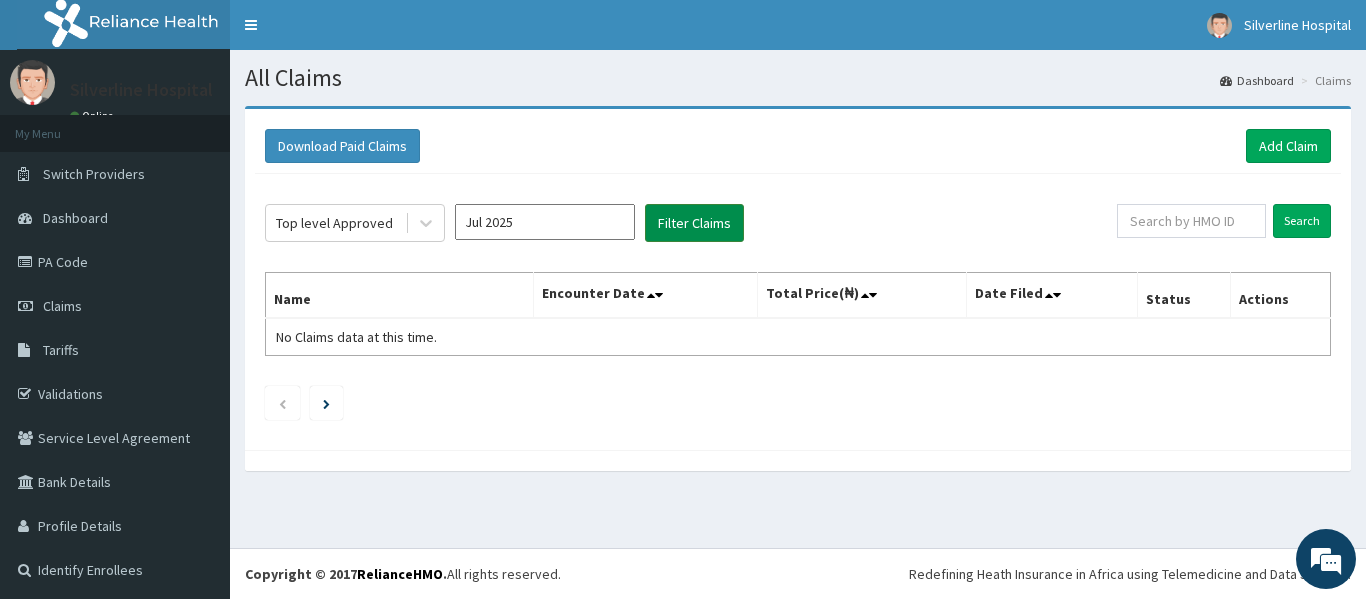 click on "Filter Claims" at bounding box center (694, 223) 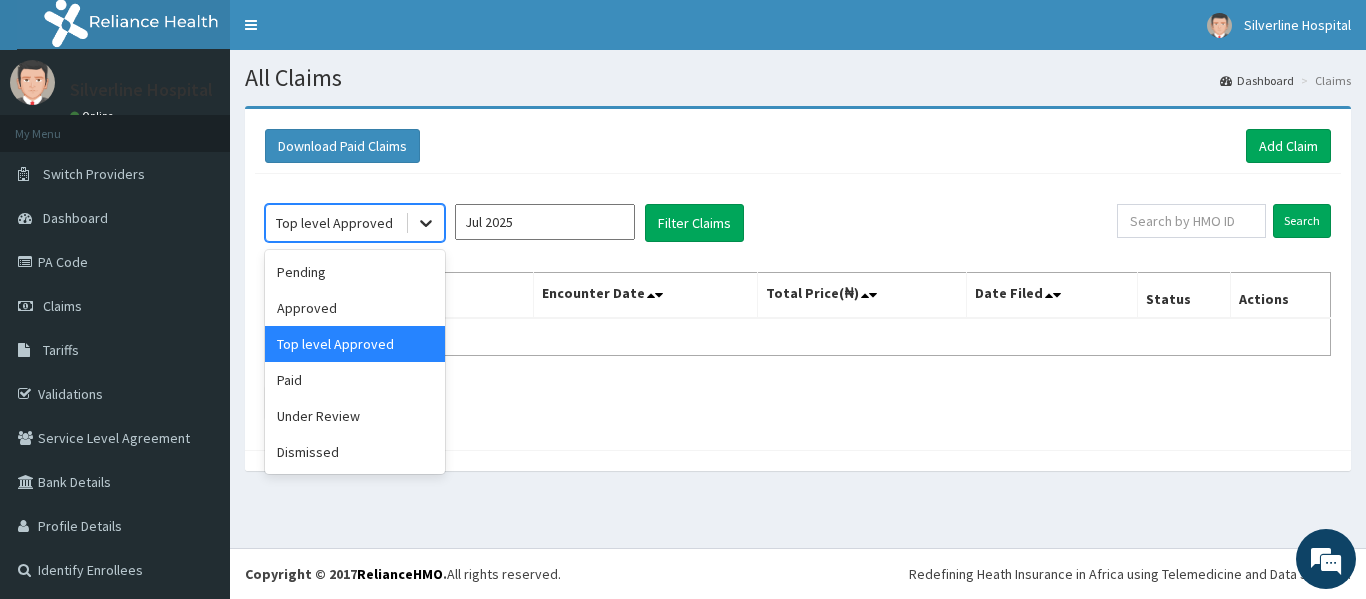 click 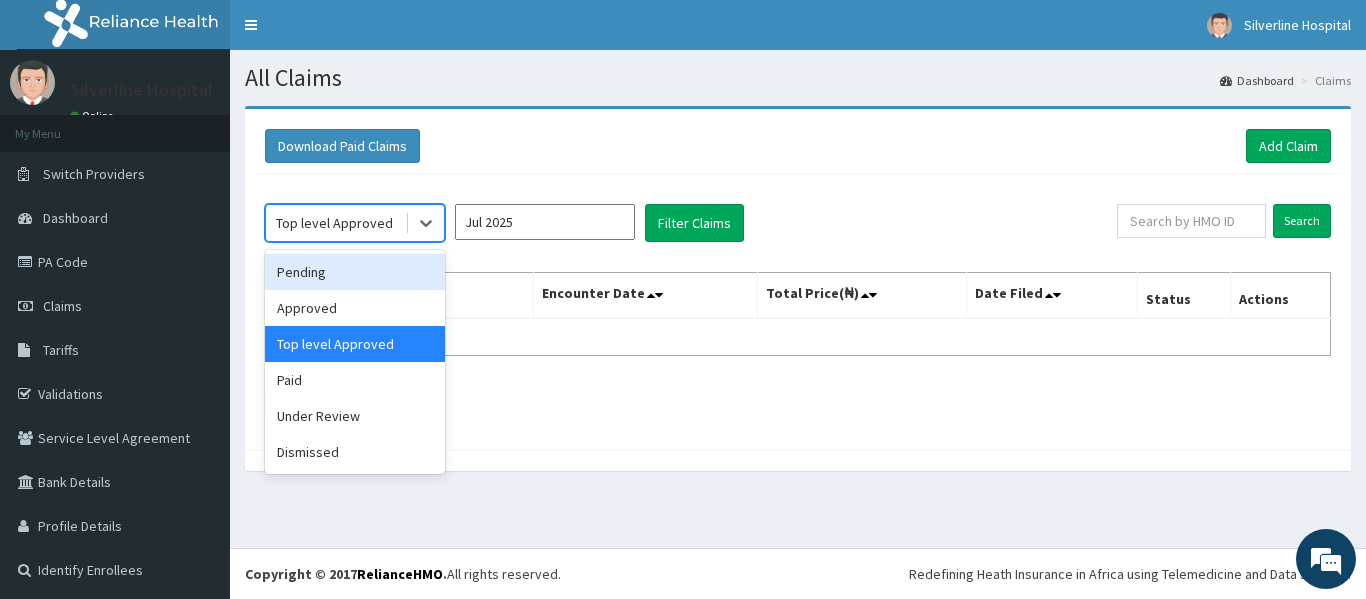 click on "Pending" at bounding box center (355, 272) 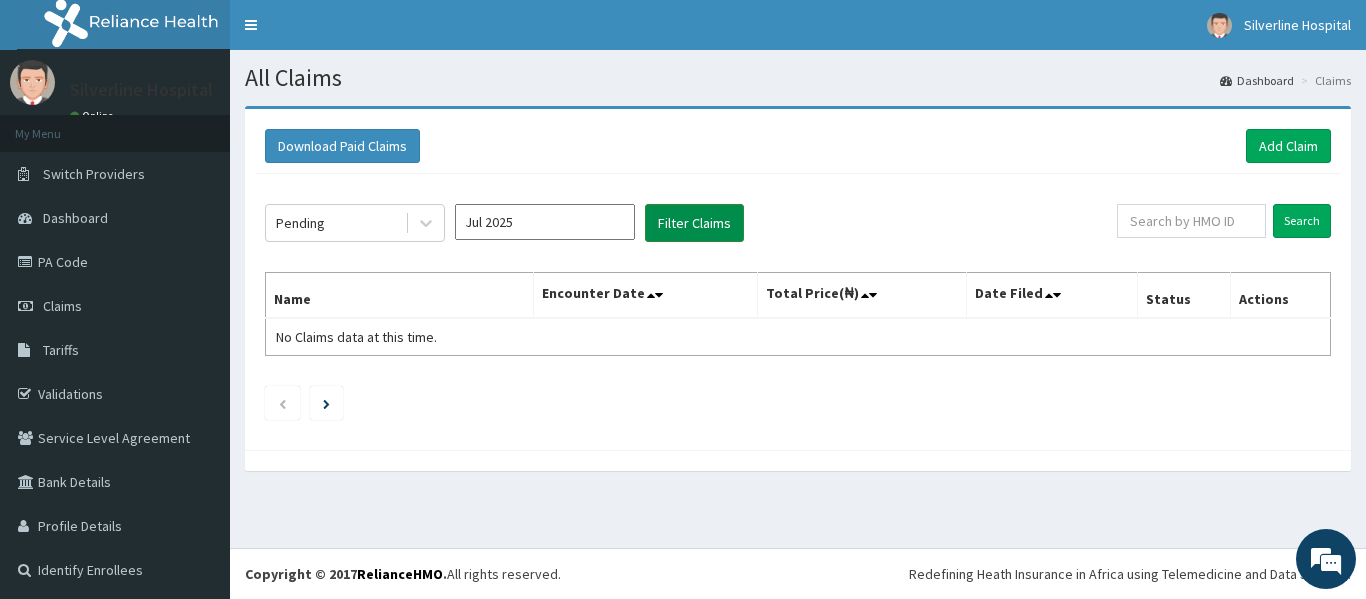 click on "Filter Claims" at bounding box center (694, 223) 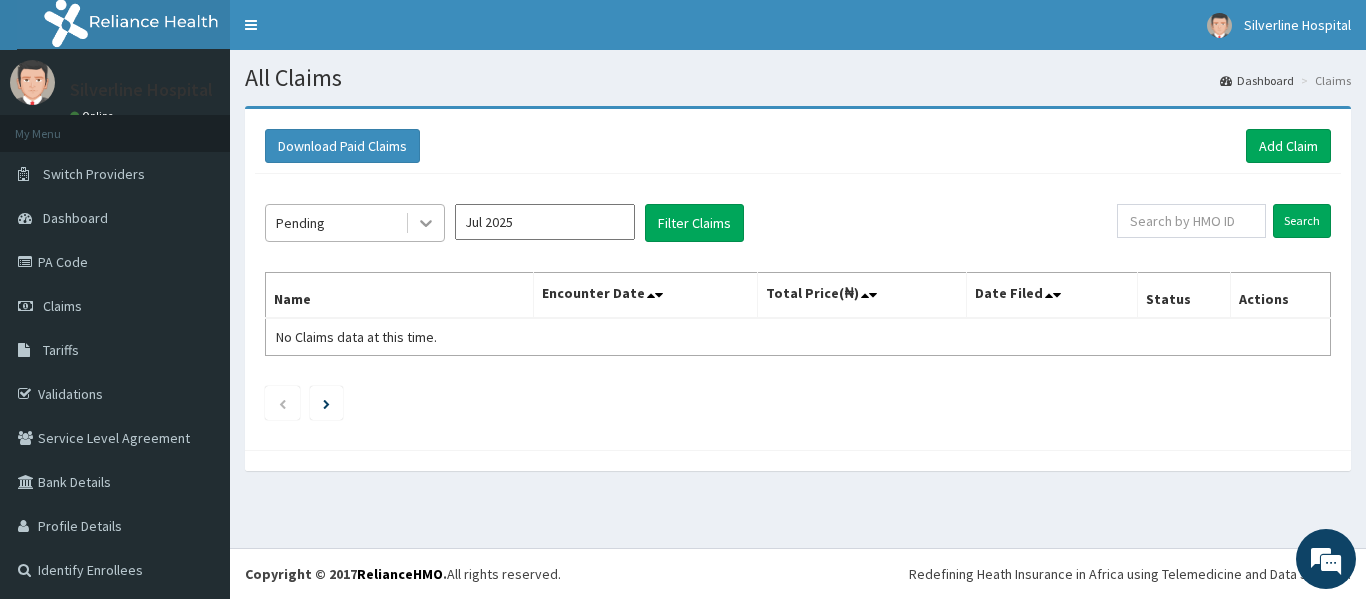 click 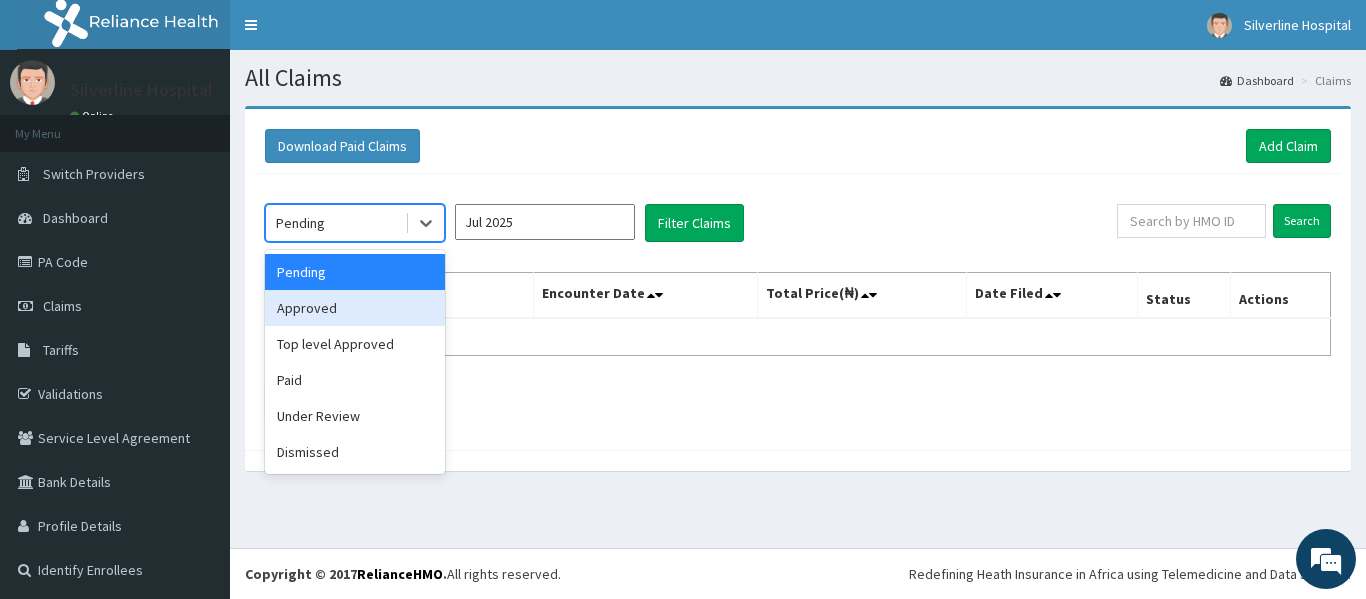 click on "Approved" at bounding box center [355, 308] 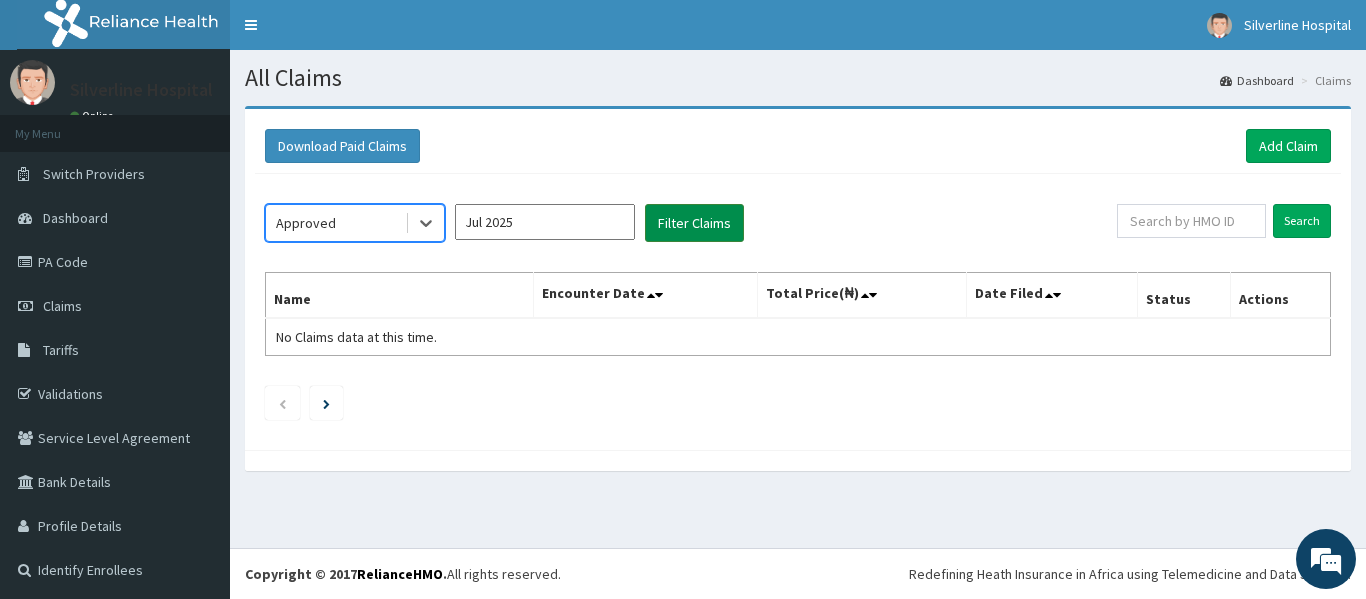 click on "Filter Claims" at bounding box center (694, 223) 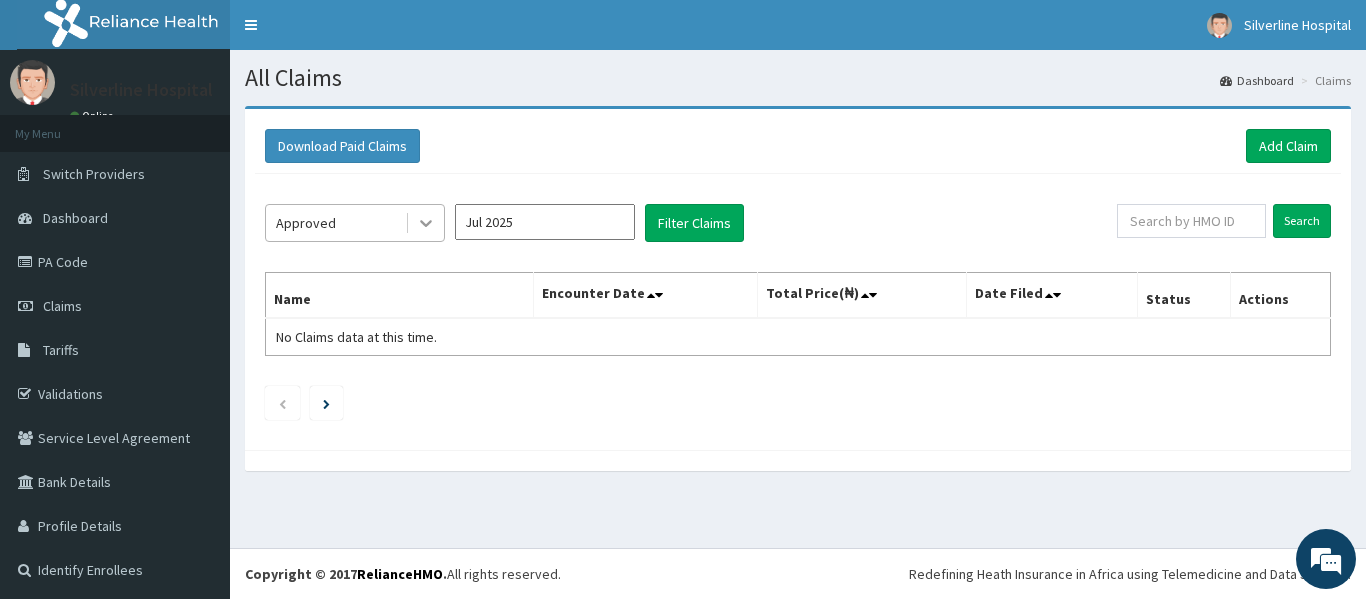 click 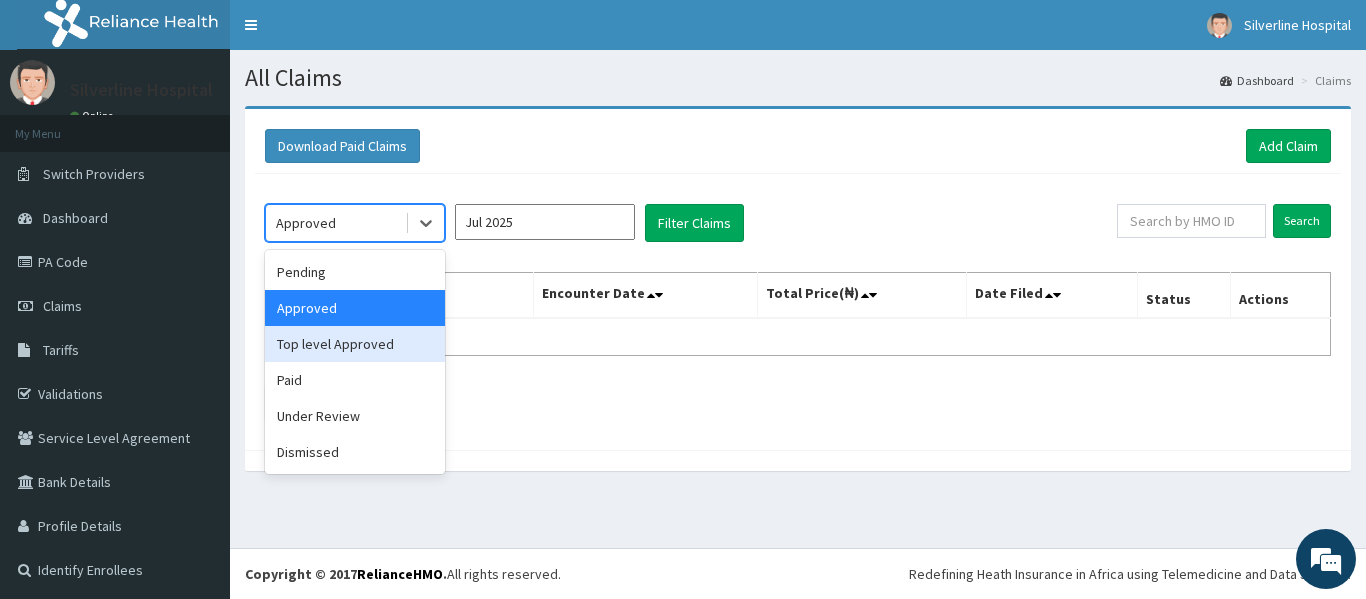 click on "Top level Approved" at bounding box center [355, 344] 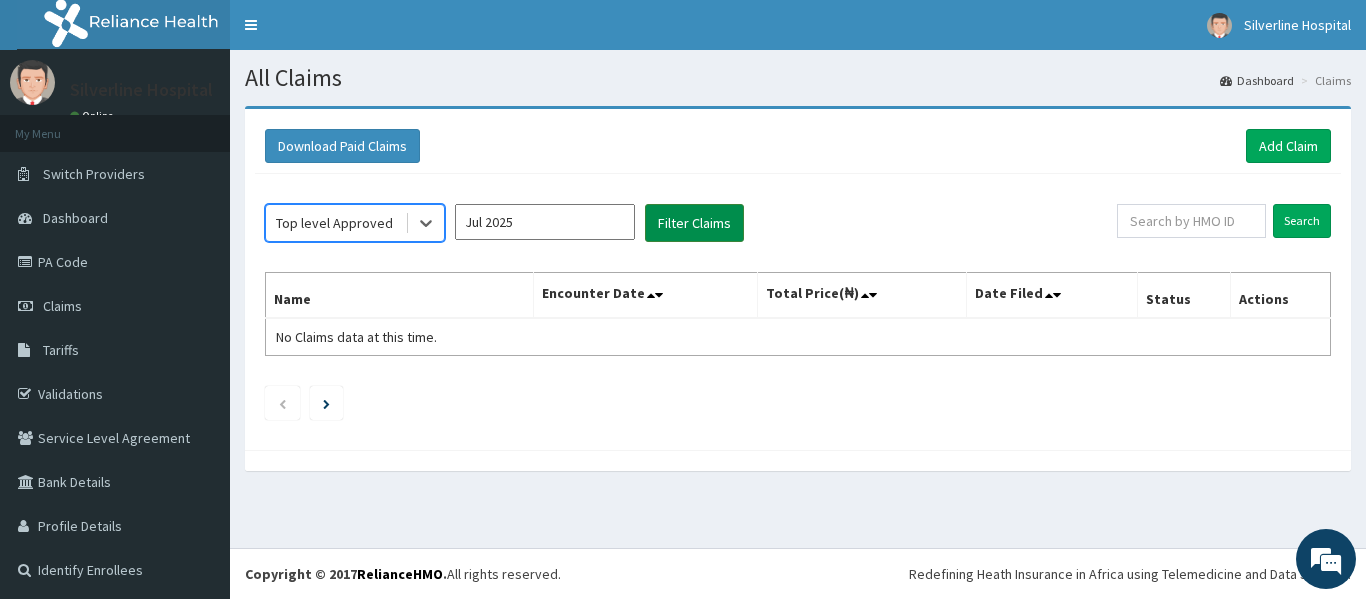 click on "Filter Claims" at bounding box center [694, 223] 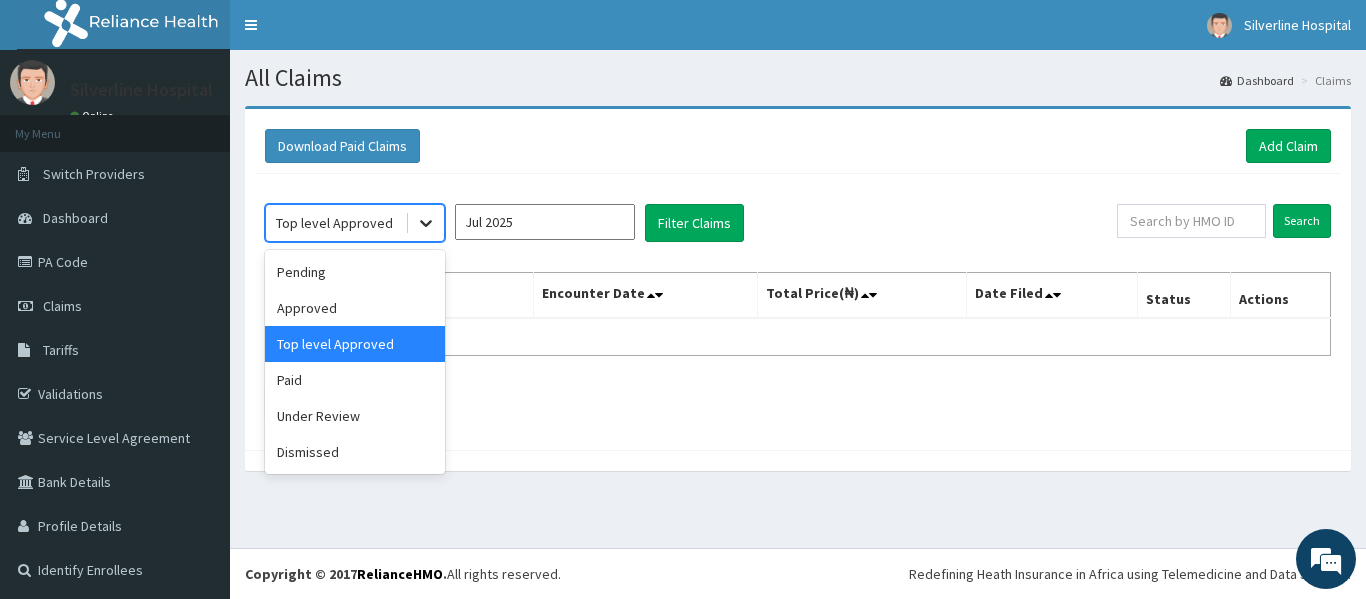 click 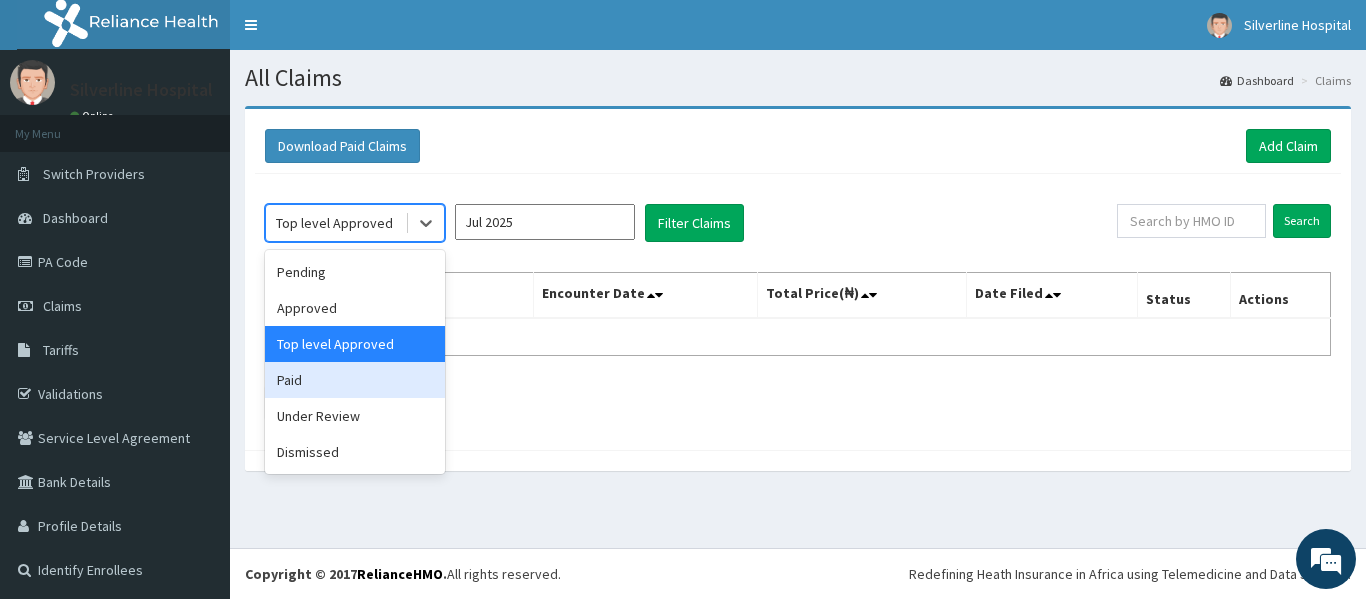 click on "Paid" at bounding box center [355, 380] 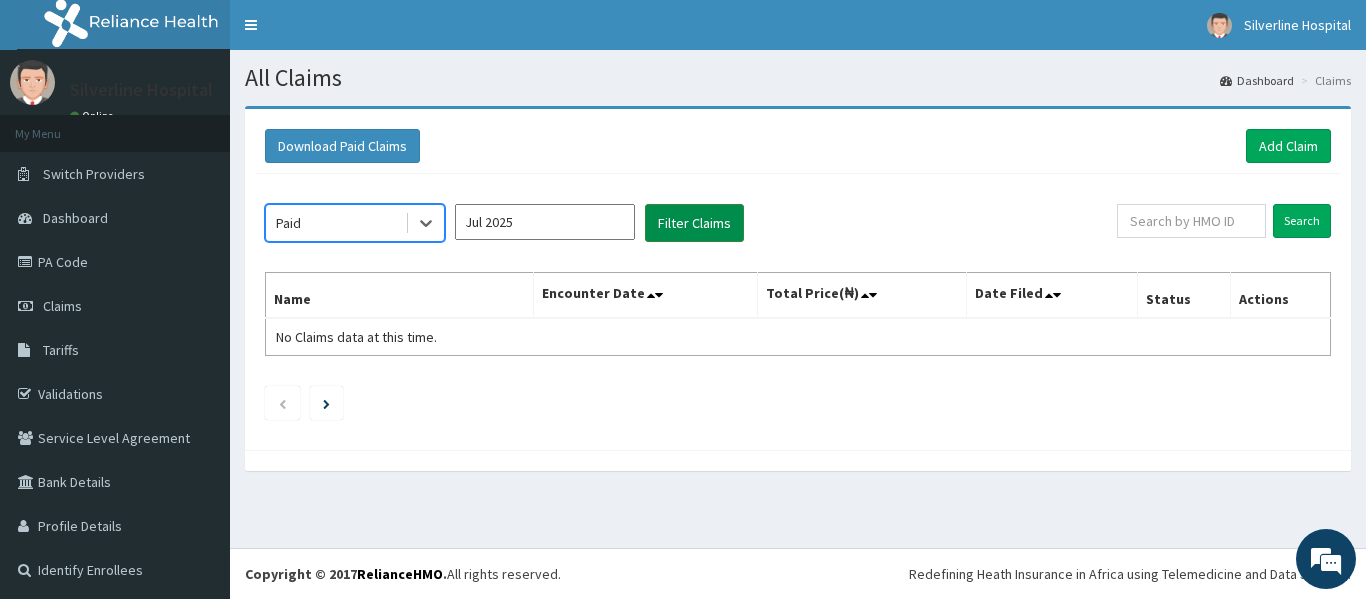 click on "Filter Claims" at bounding box center (694, 223) 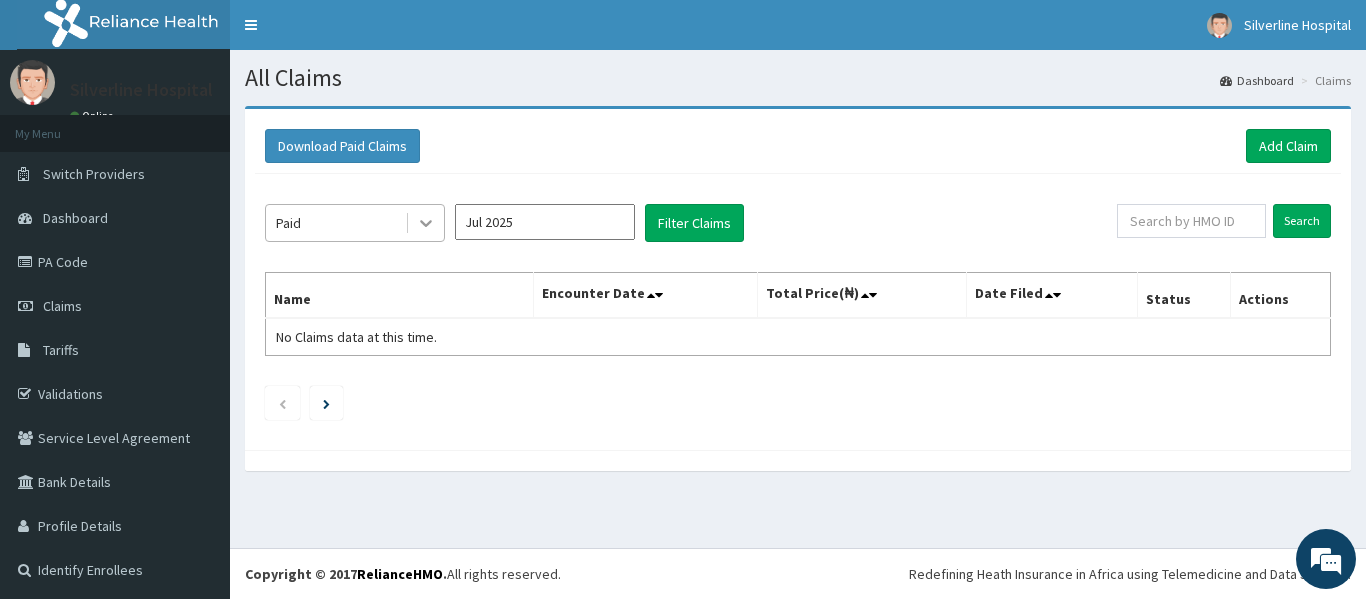 click 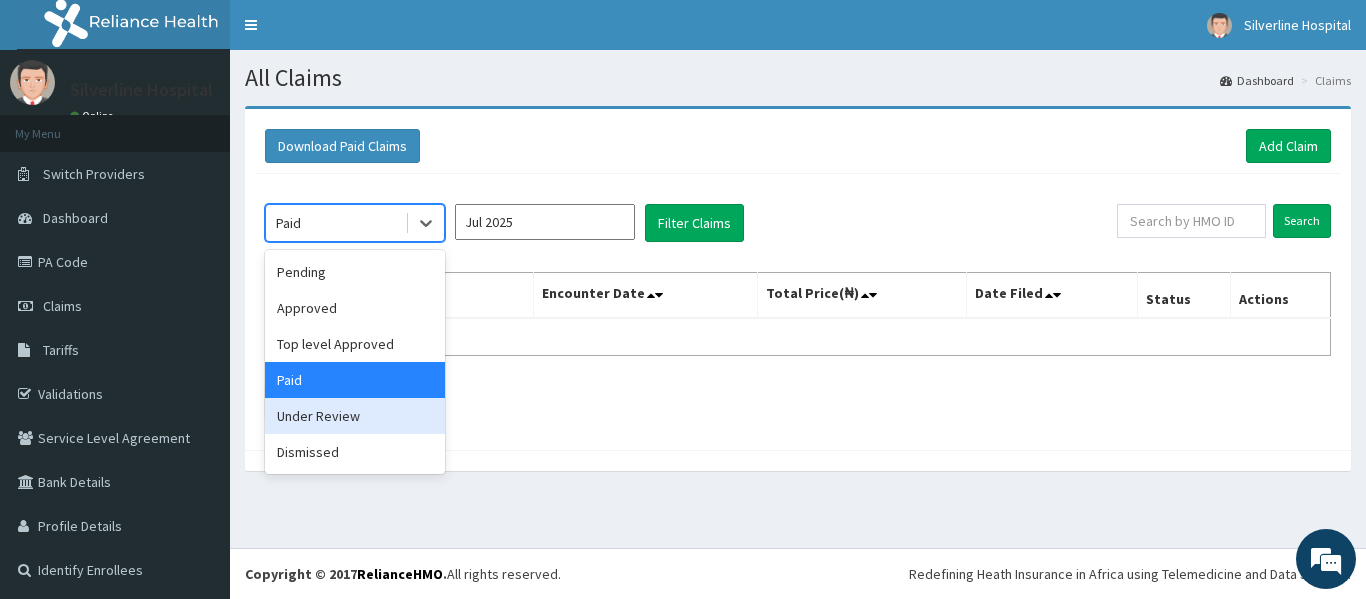 click on "Under Review" at bounding box center (355, 416) 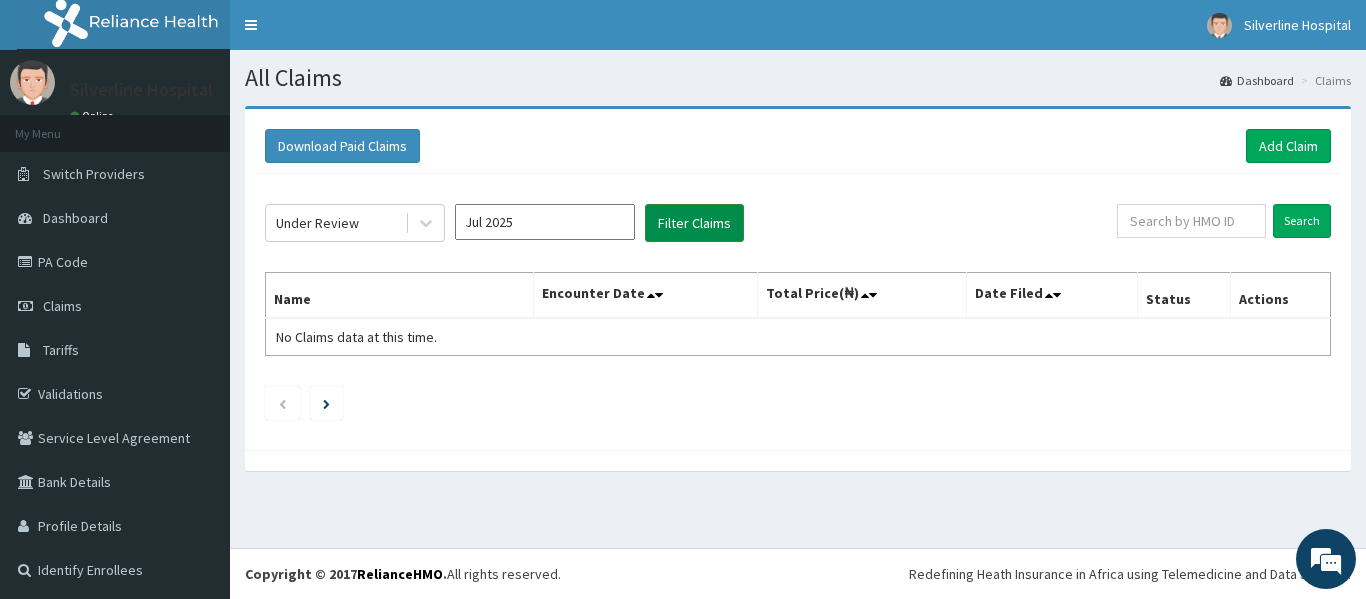 click on "Filter Claims" at bounding box center [694, 223] 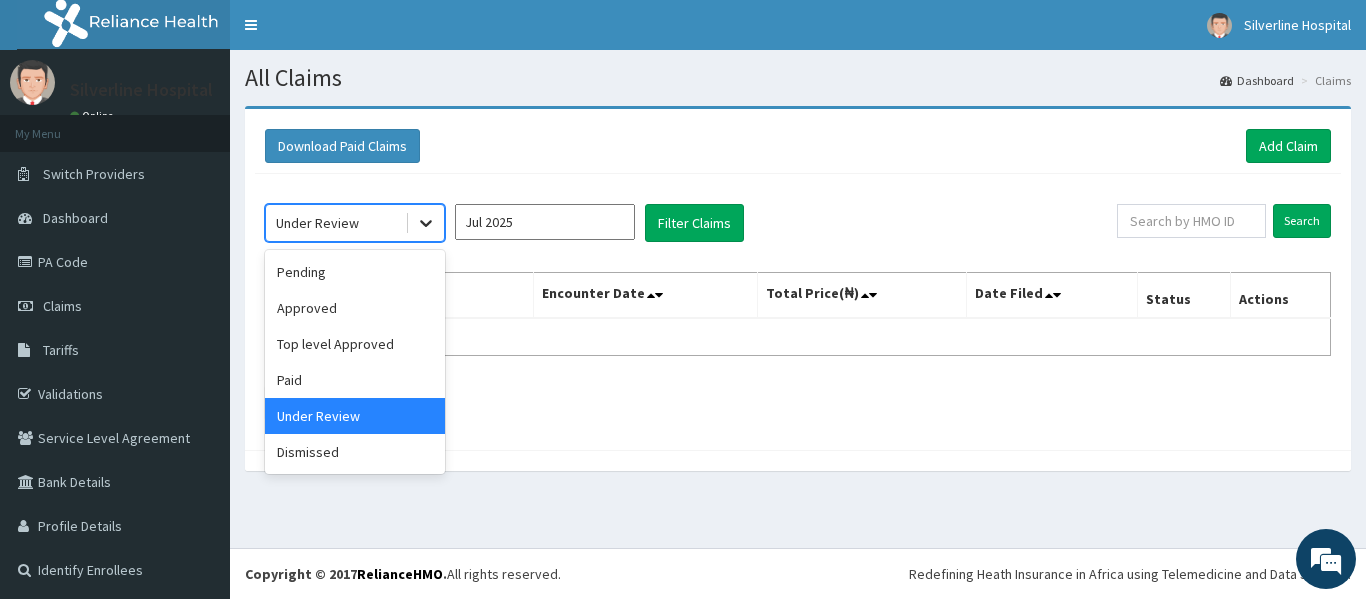 click at bounding box center [426, 223] 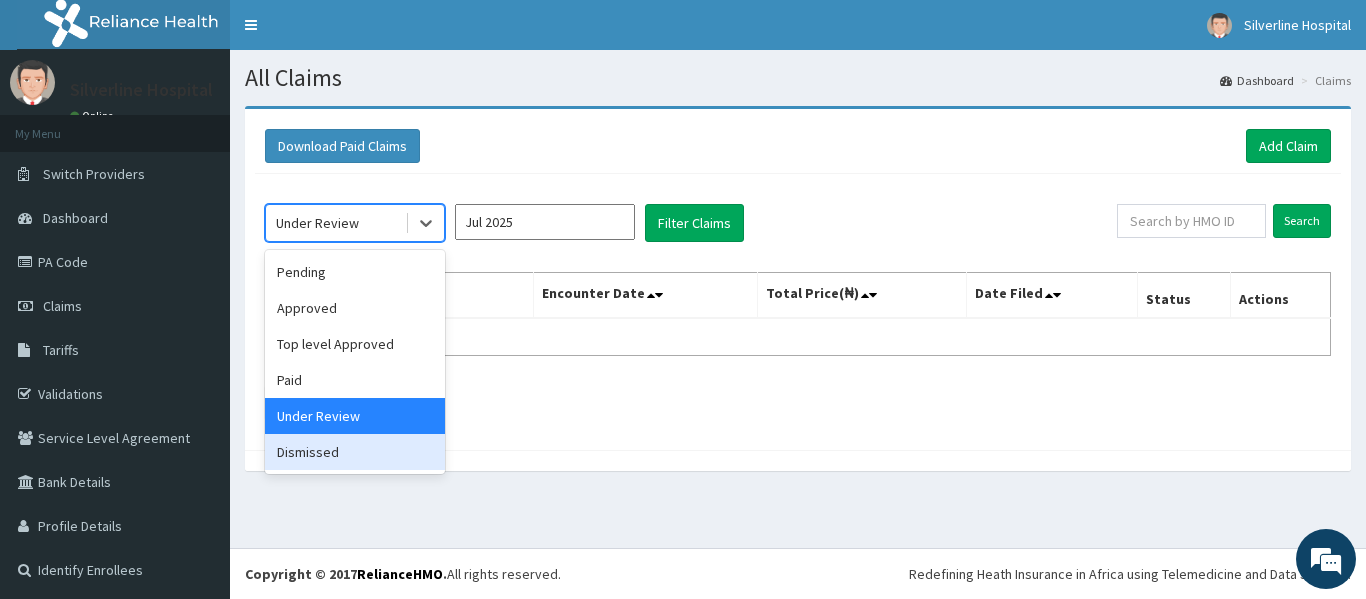 click on "Dismissed" at bounding box center (355, 452) 